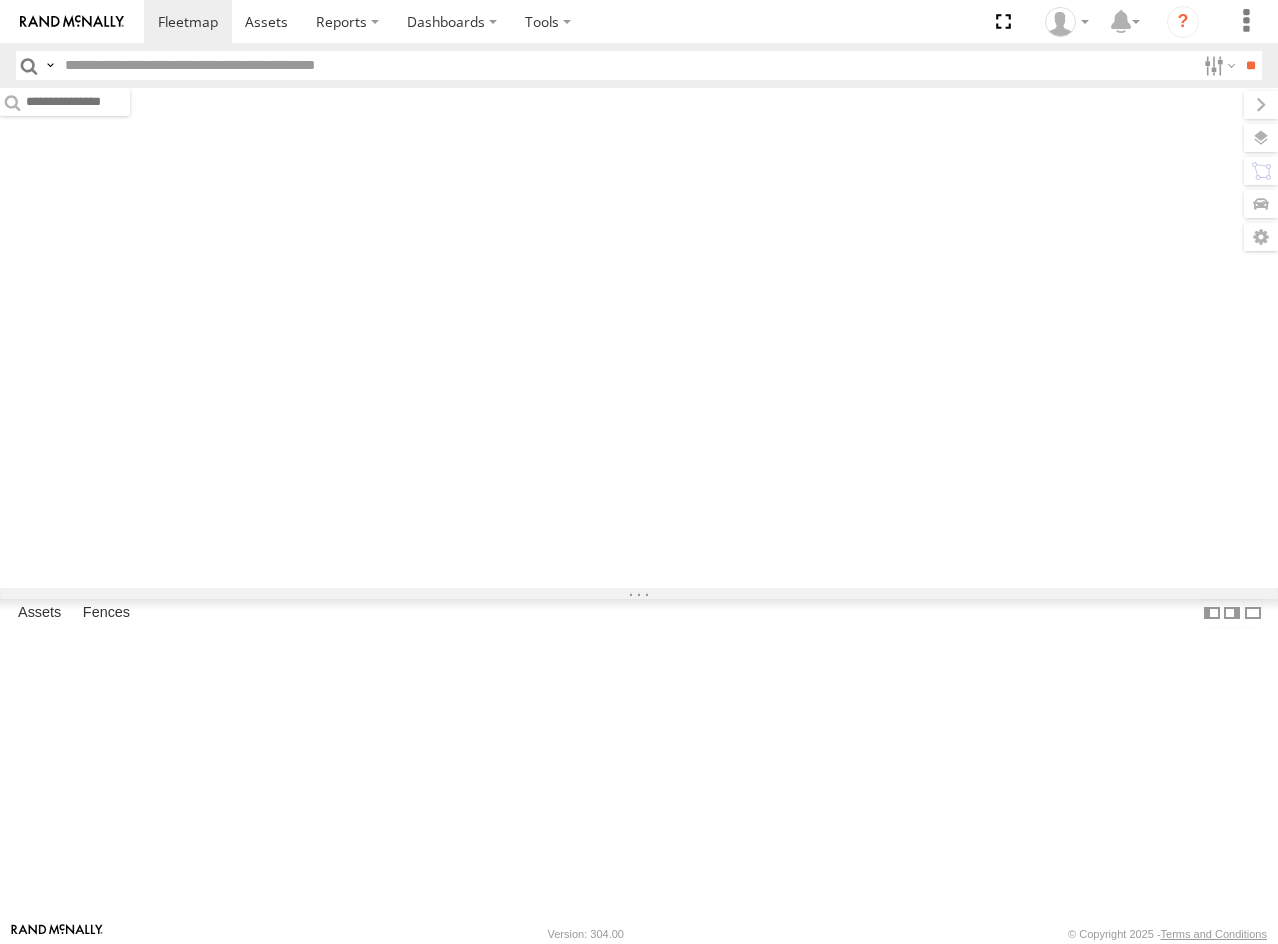 scroll, scrollTop: 0, scrollLeft: 0, axis: both 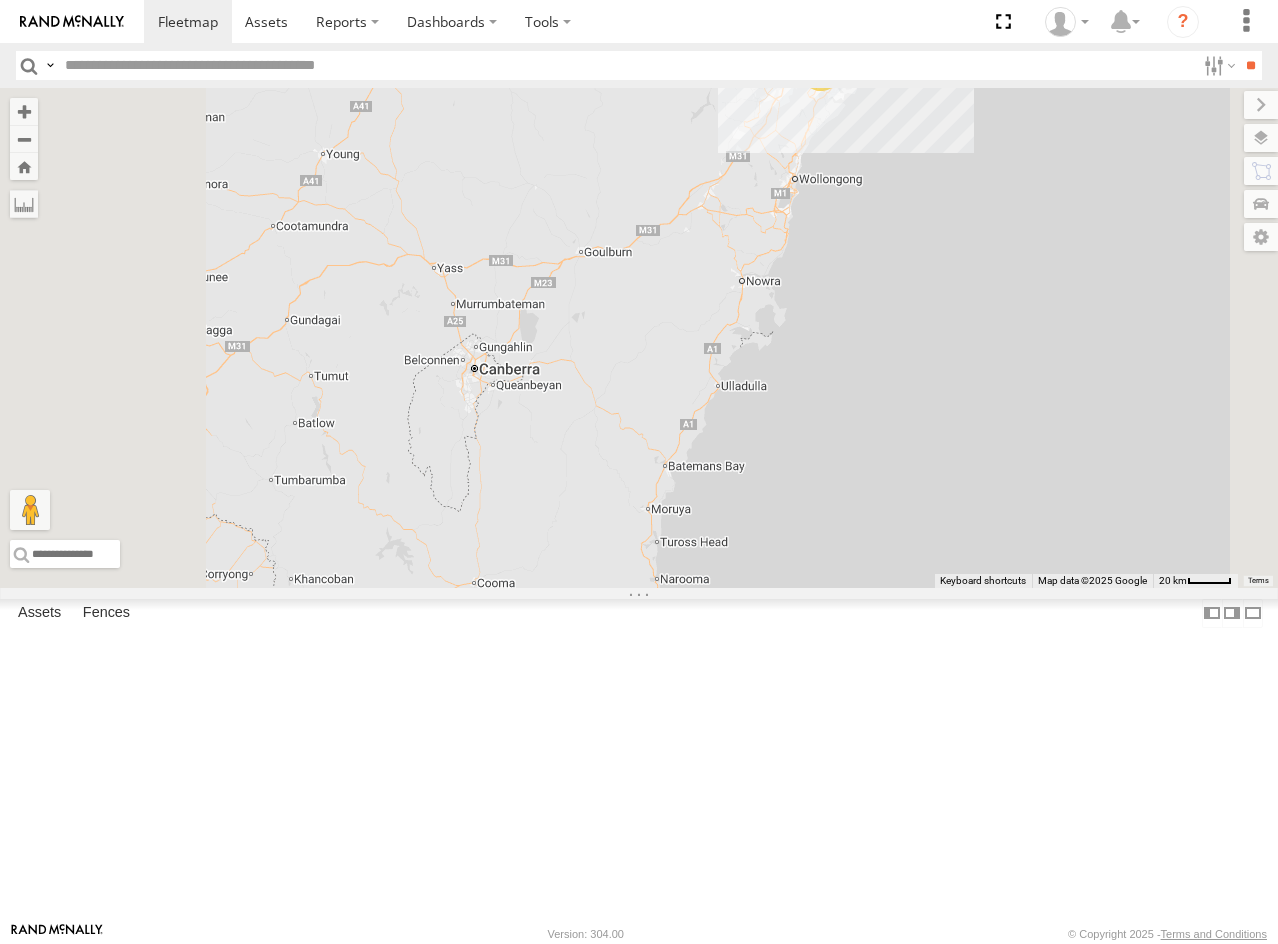 click on "Asset" at bounding box center (0, 0) 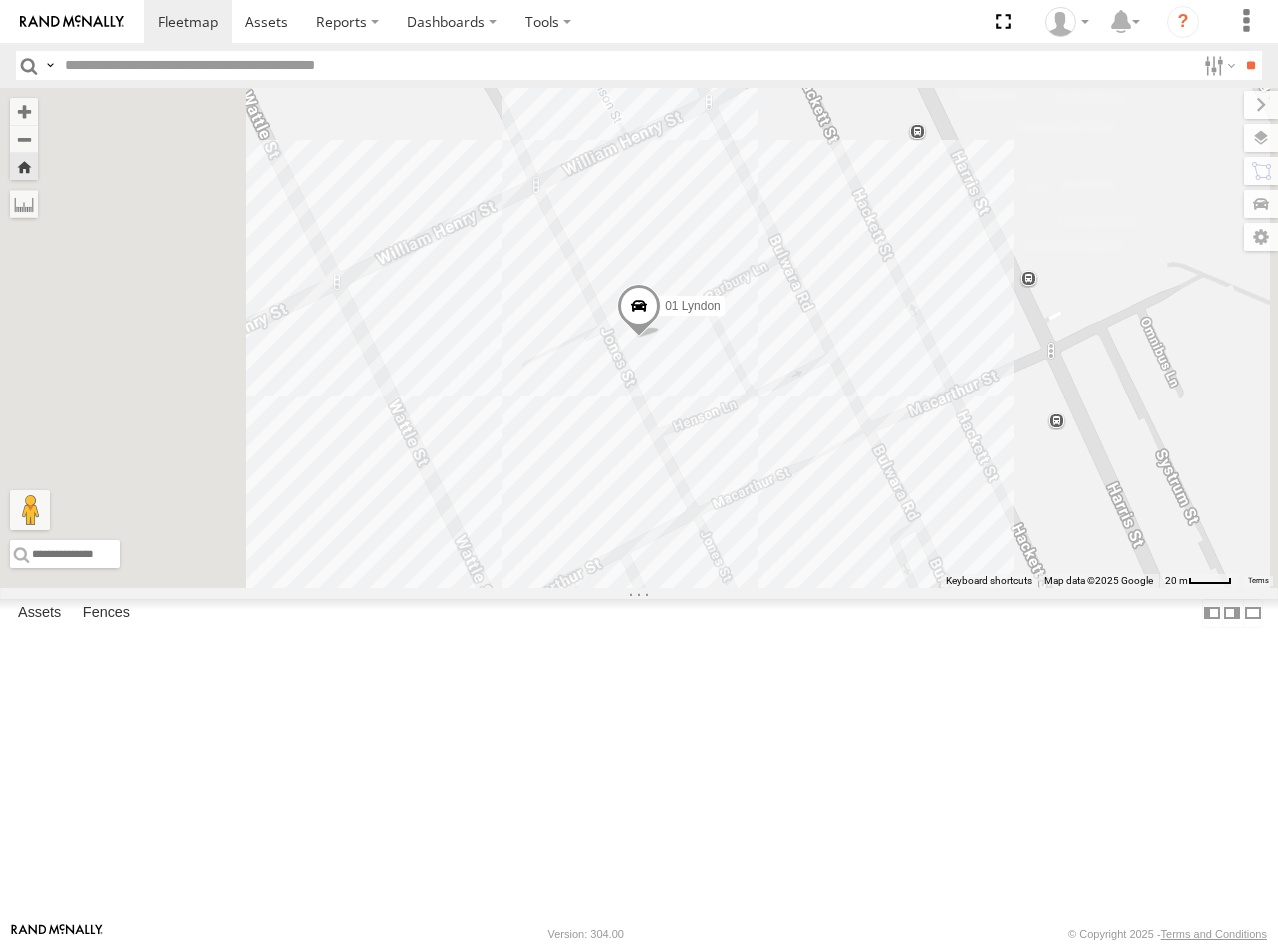 scroll, scrollTop: 700, scrollLeft: 0, axis: vertical 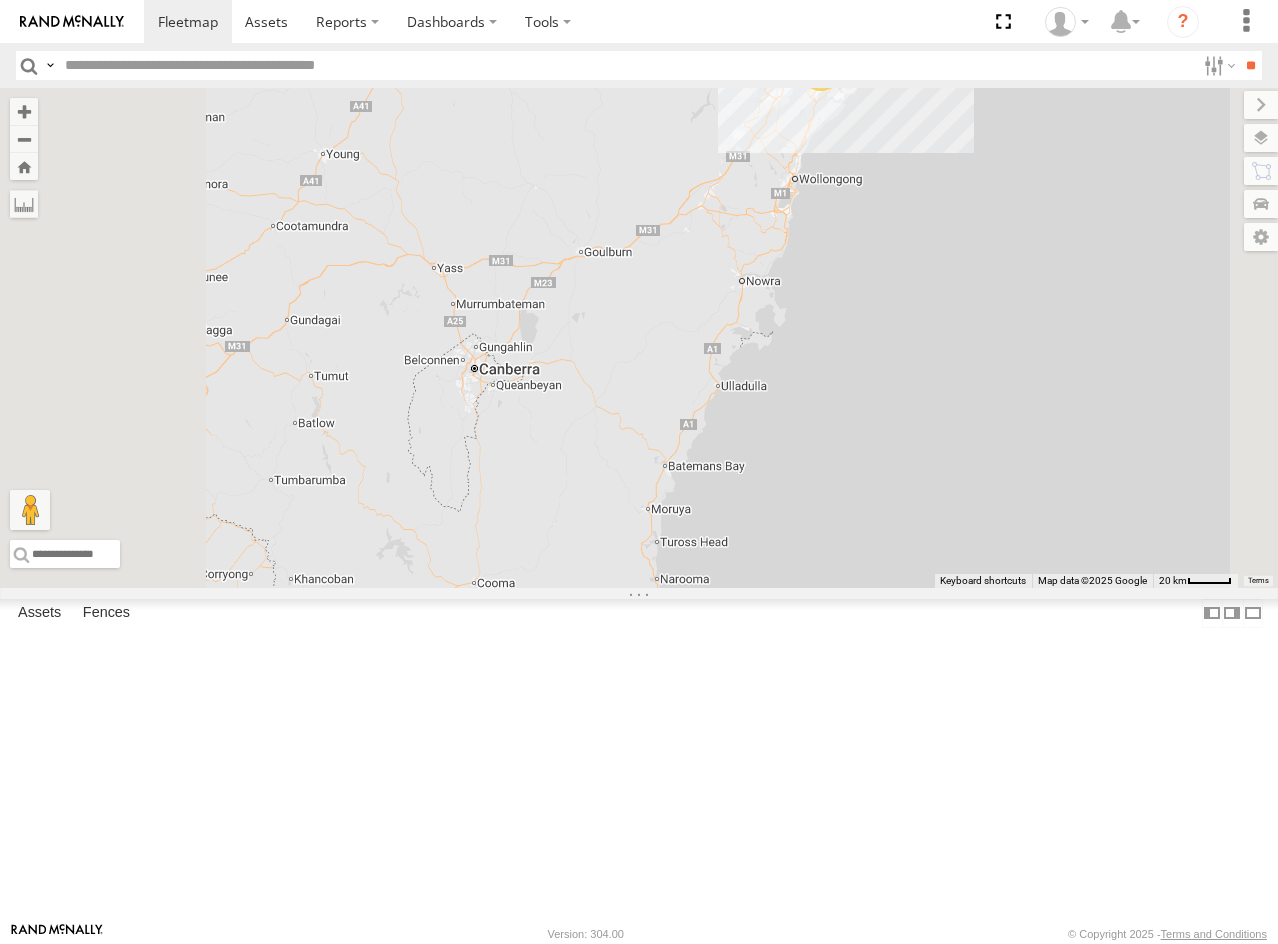 click on "Asset" at bounding box center (0, 0) 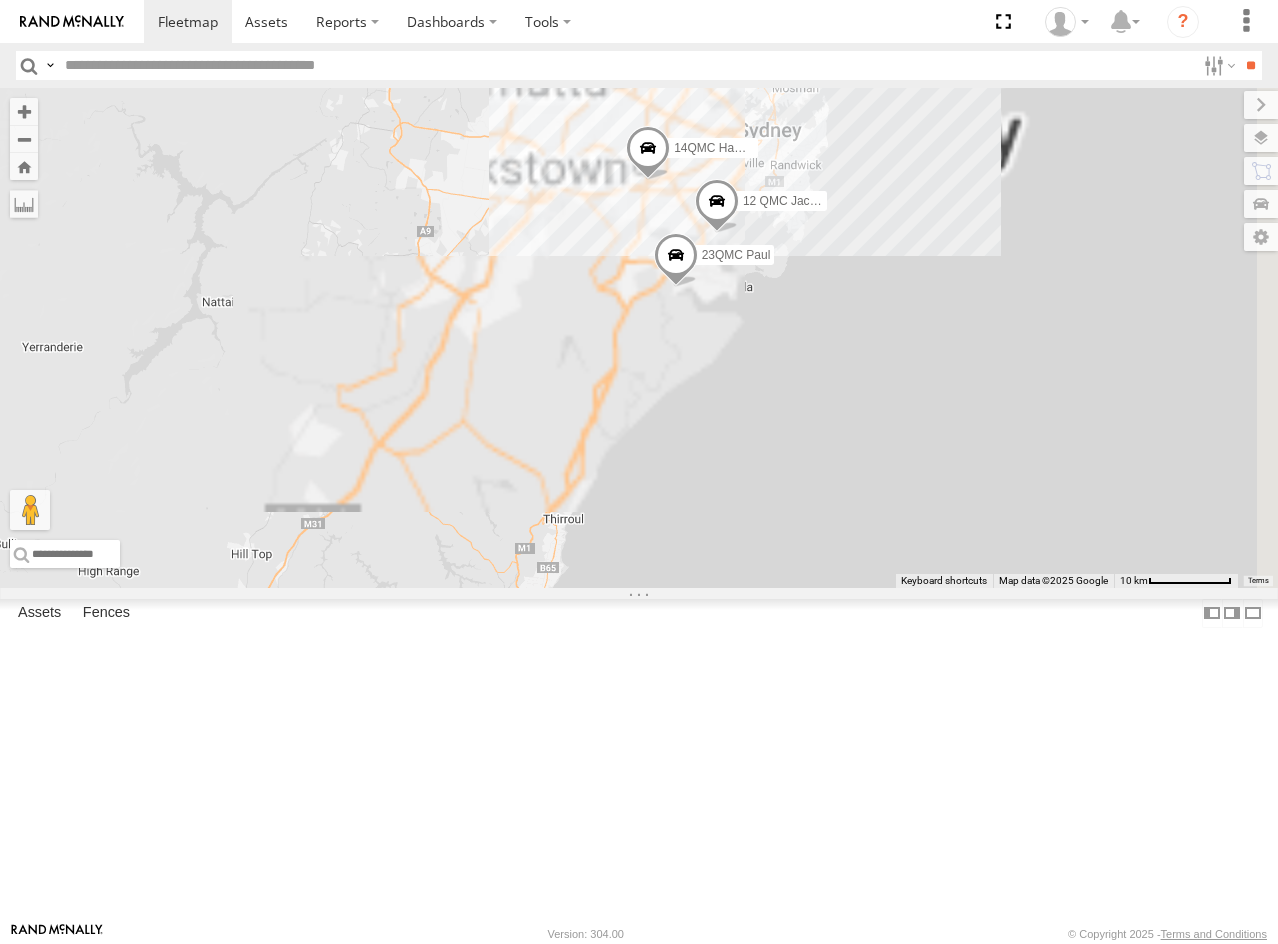 drag, startPoint x: 1030, startPoint y: 186, endPoint x: 981, endPoint y: 566, distance: 383.14618 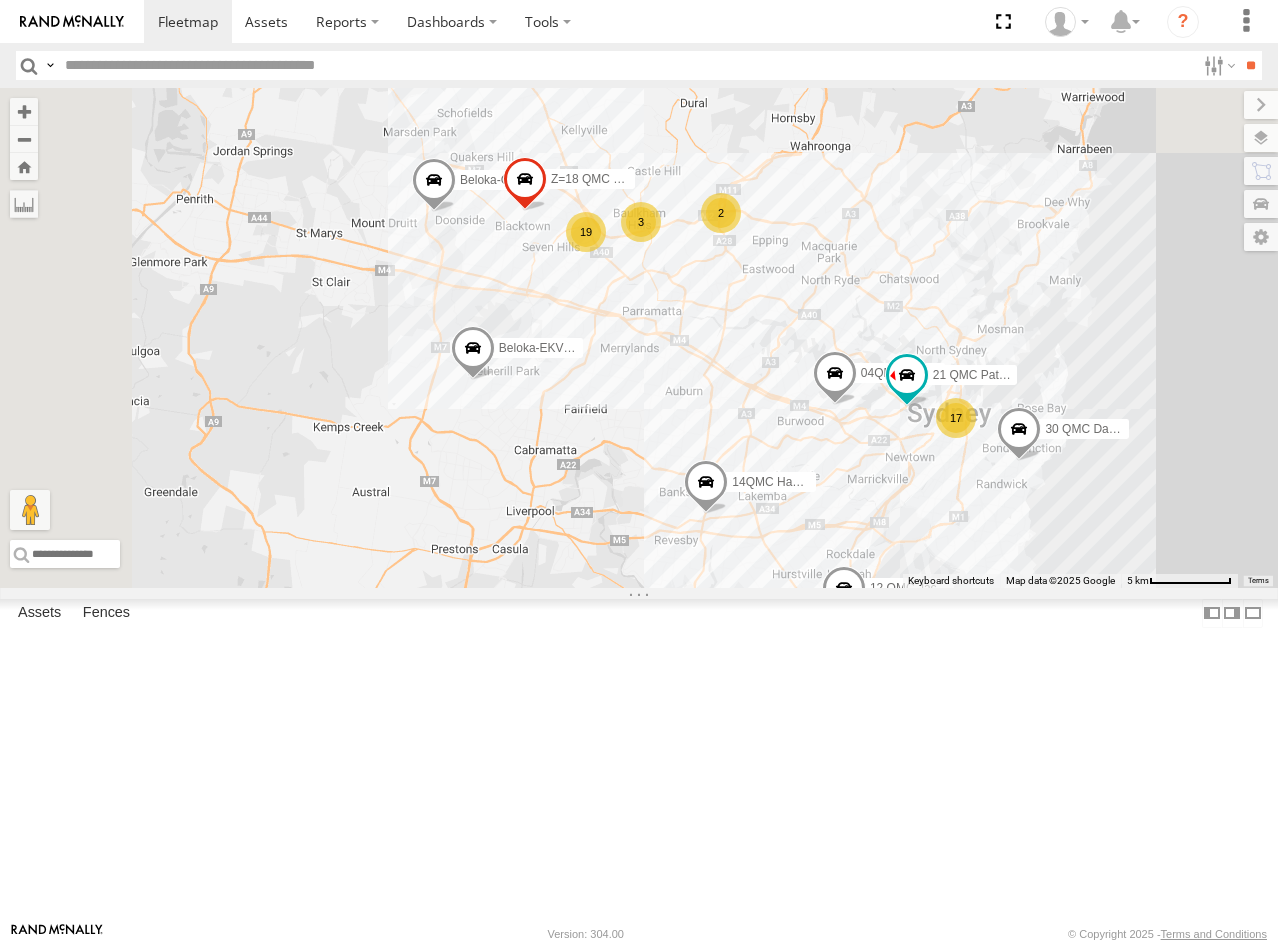 drag, startPoint x: 846, startPoint y: 348, endPoint x: 981, endPoint y: 654, distance: 334.45627 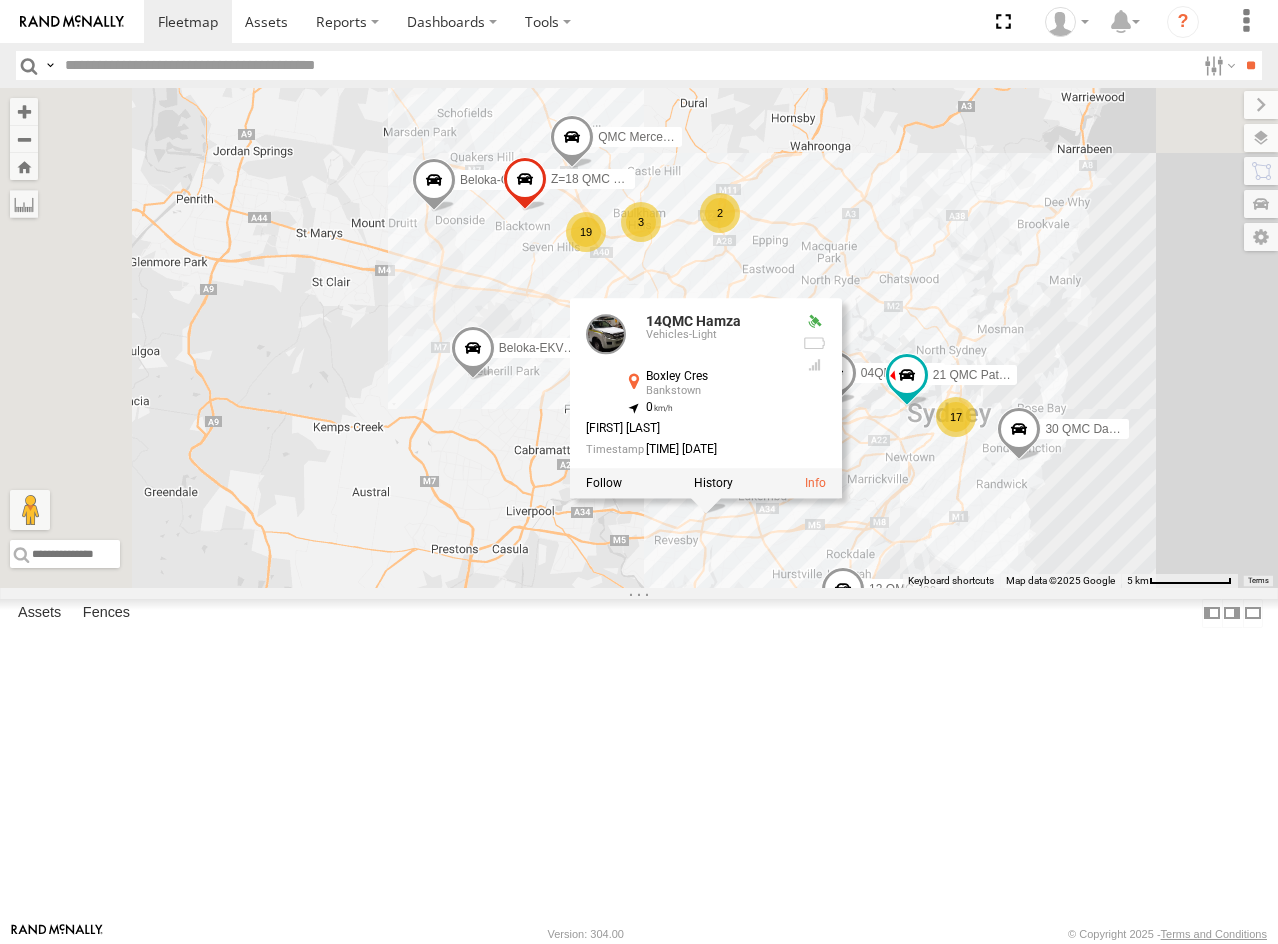 scroll, scrollTop: 0, scrollLeft: 0, axis: both 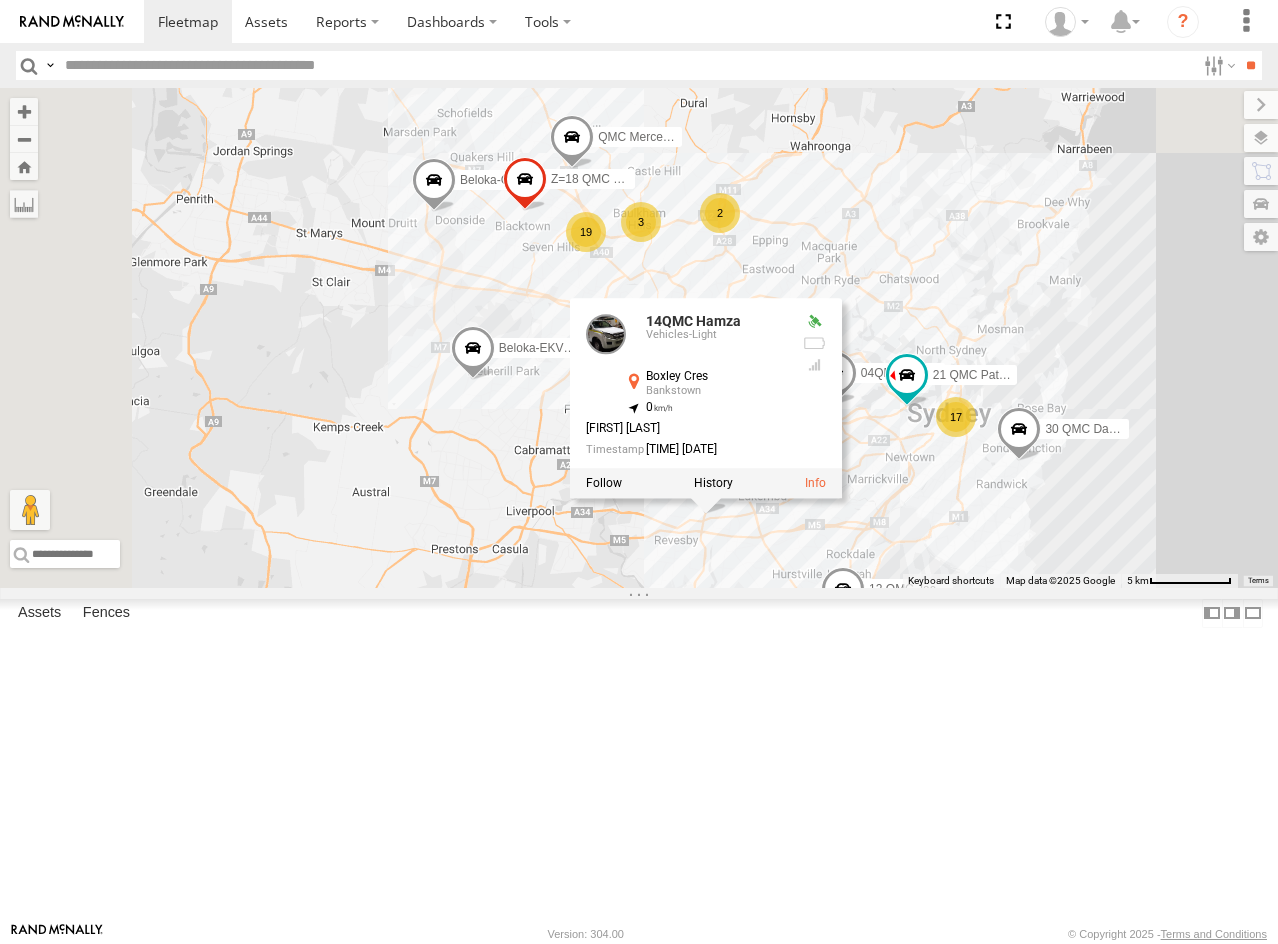 click on "Asset" at bounding box center [0, 0] 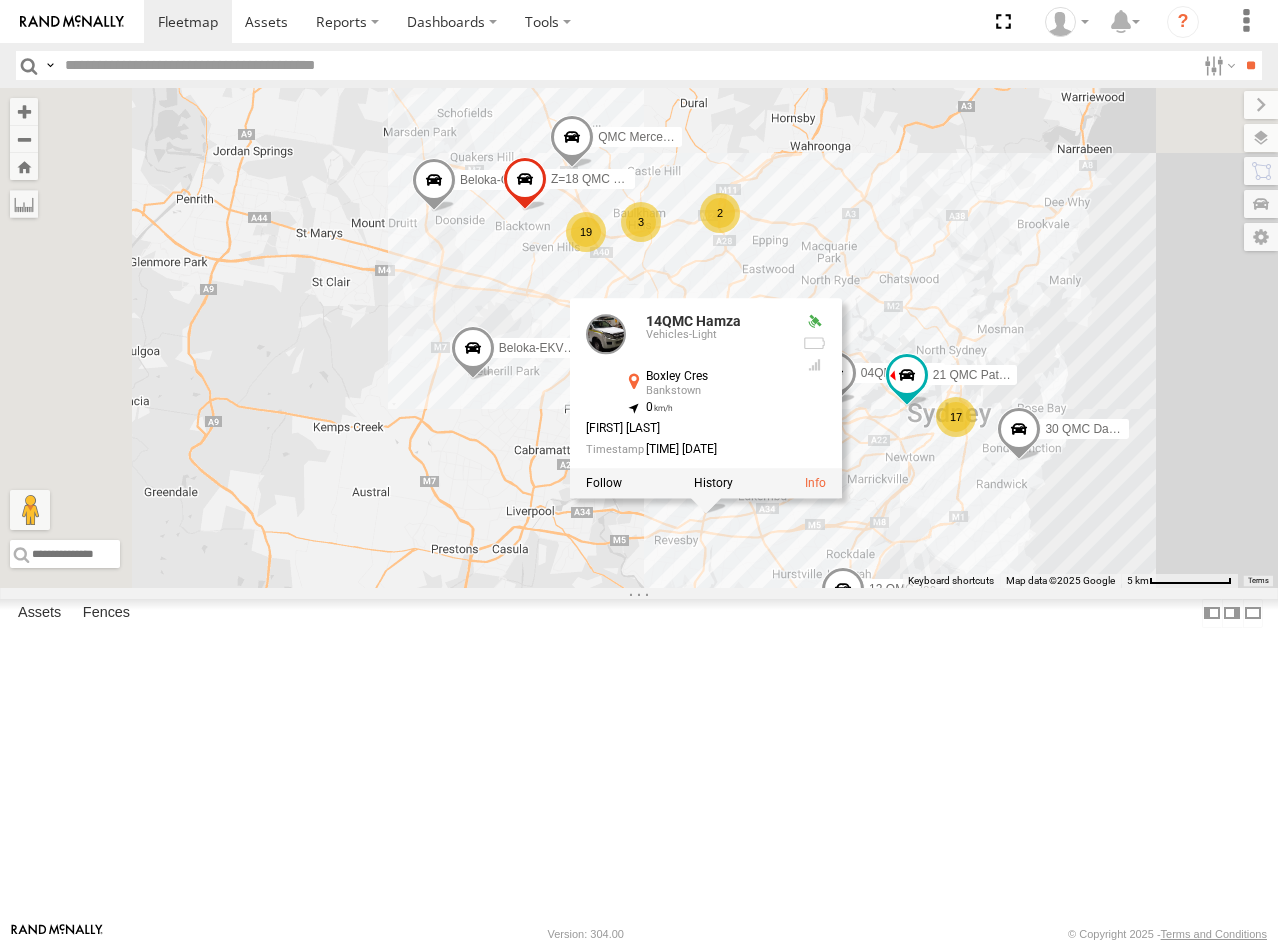 scroll, scrollTop: 900, scrollLeft: 0, axis: vertical 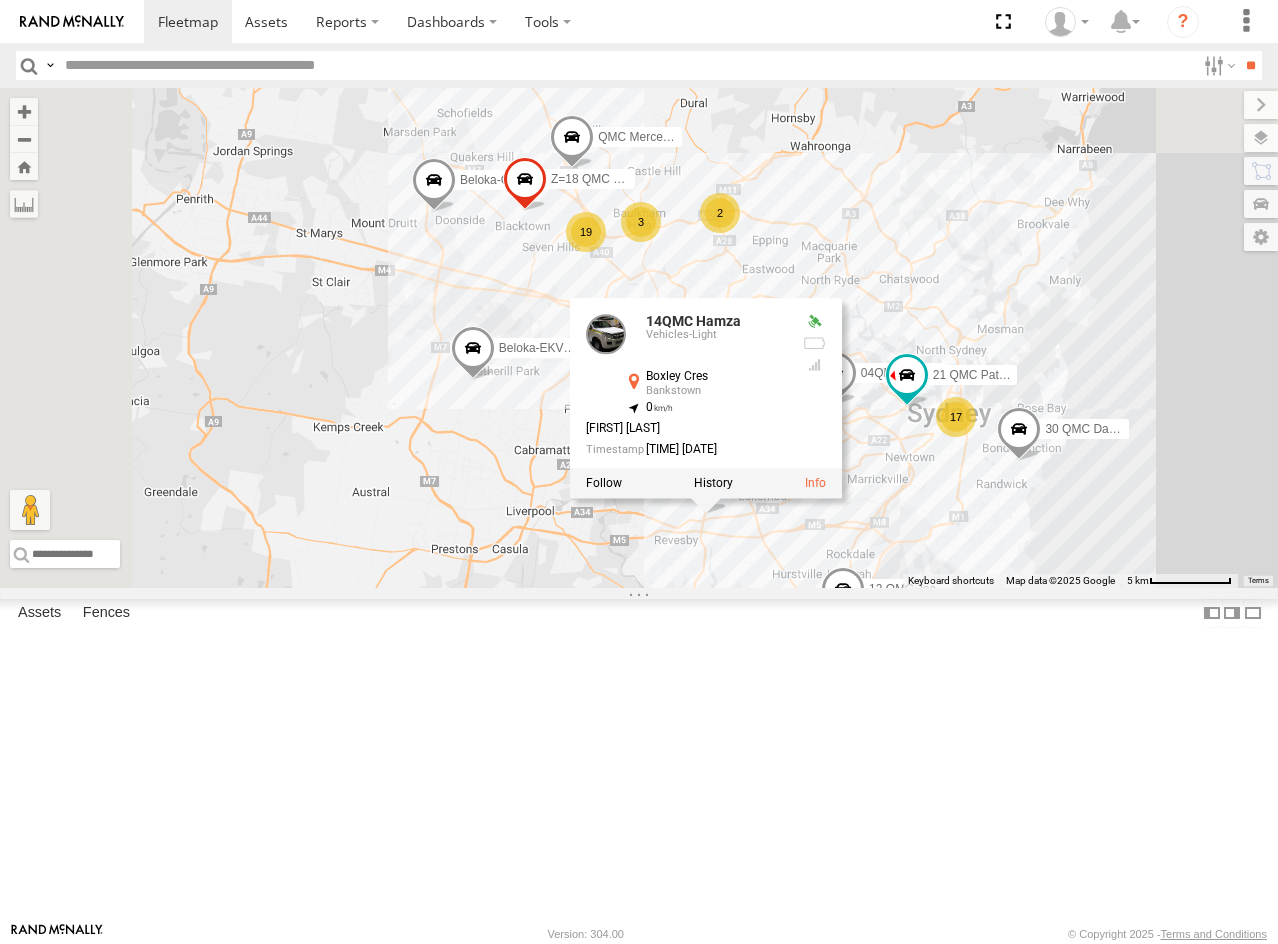 click on "01 Lyndon" at bounding box center [0, 0] 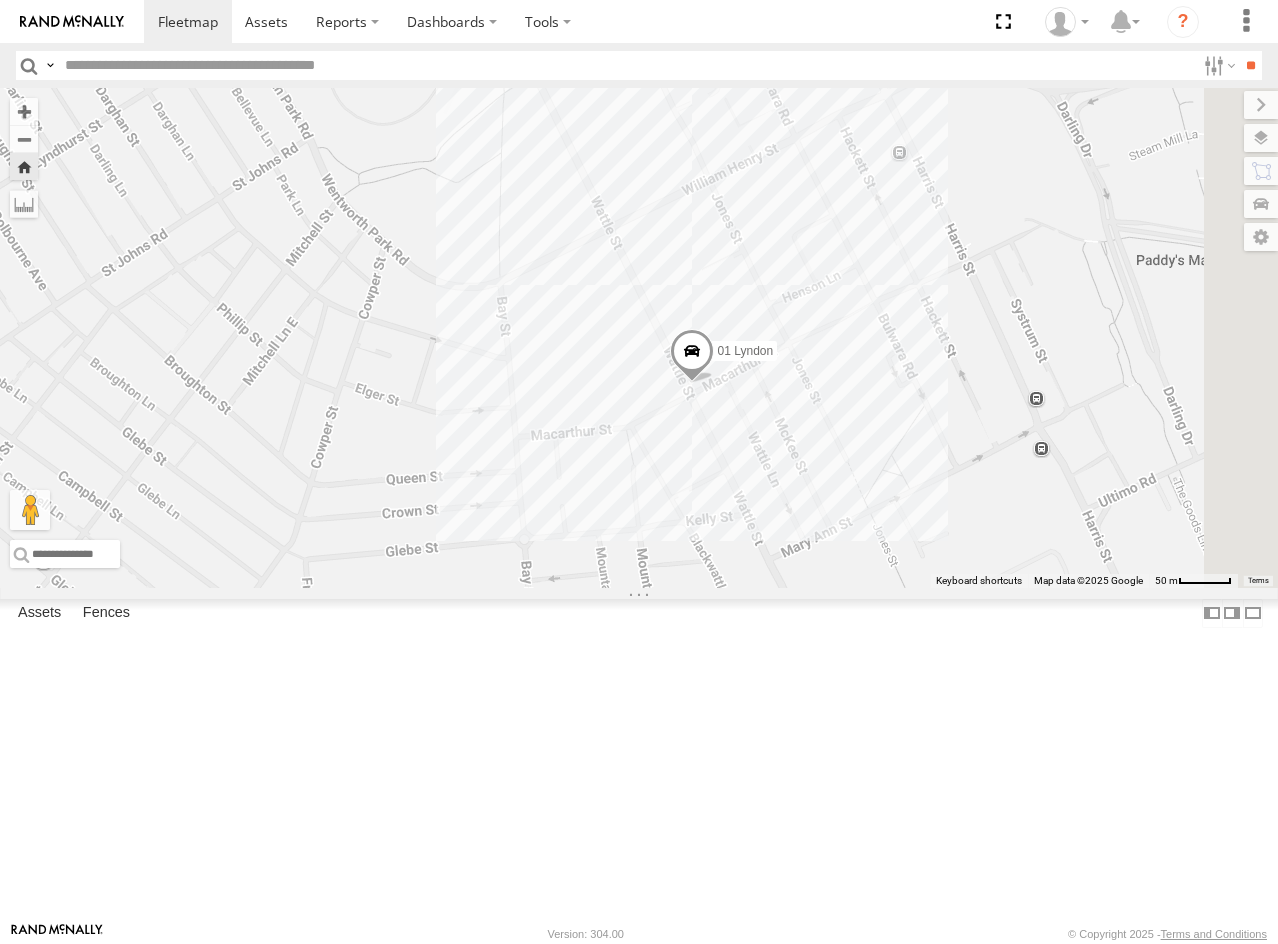 drag, startPoint x: 950, startPoint y: 332, endPoint x: 628, endPoint y: 347, distance: 322.34918 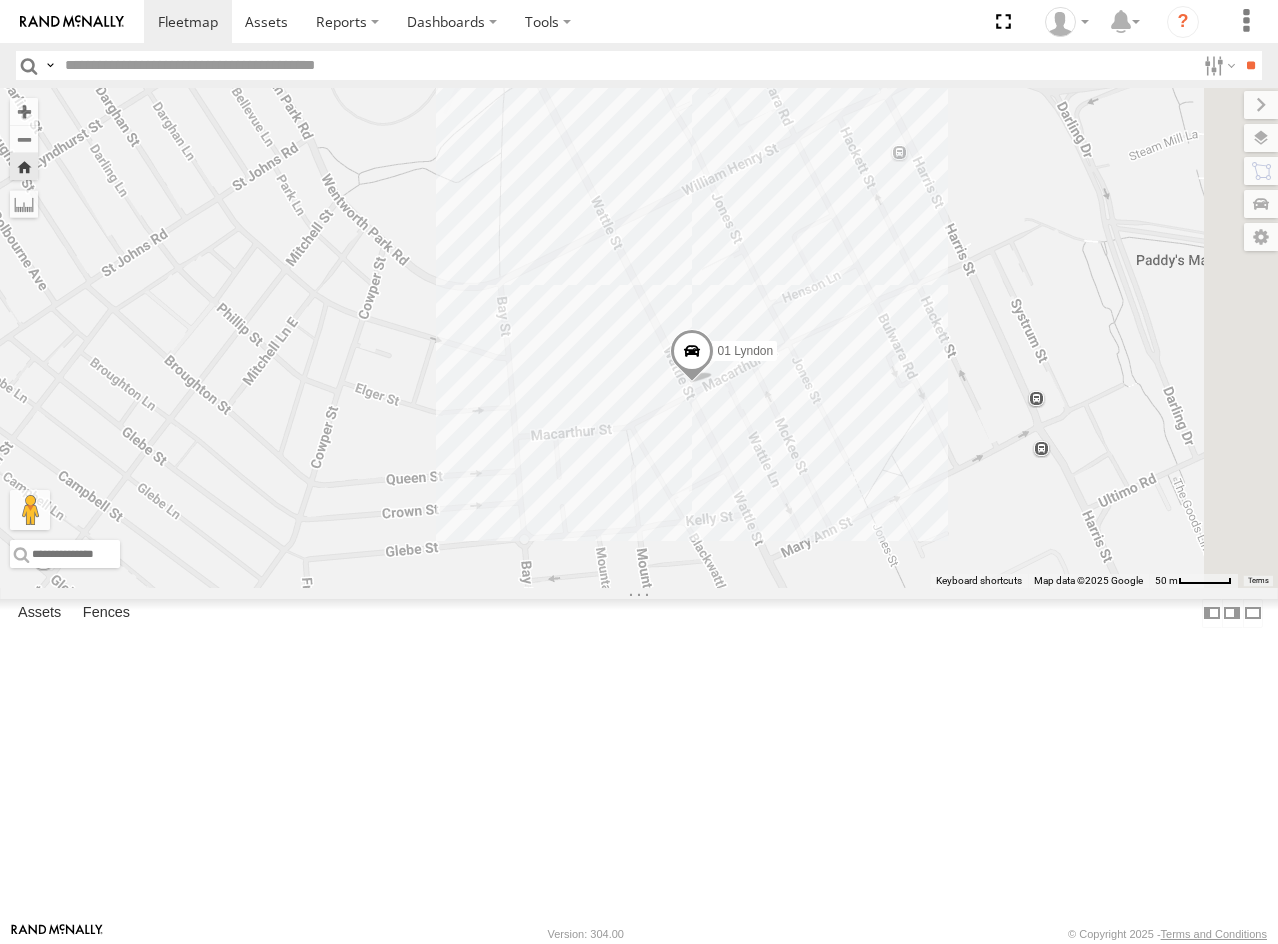 click on "Executives" at bounding box center [0, 0] 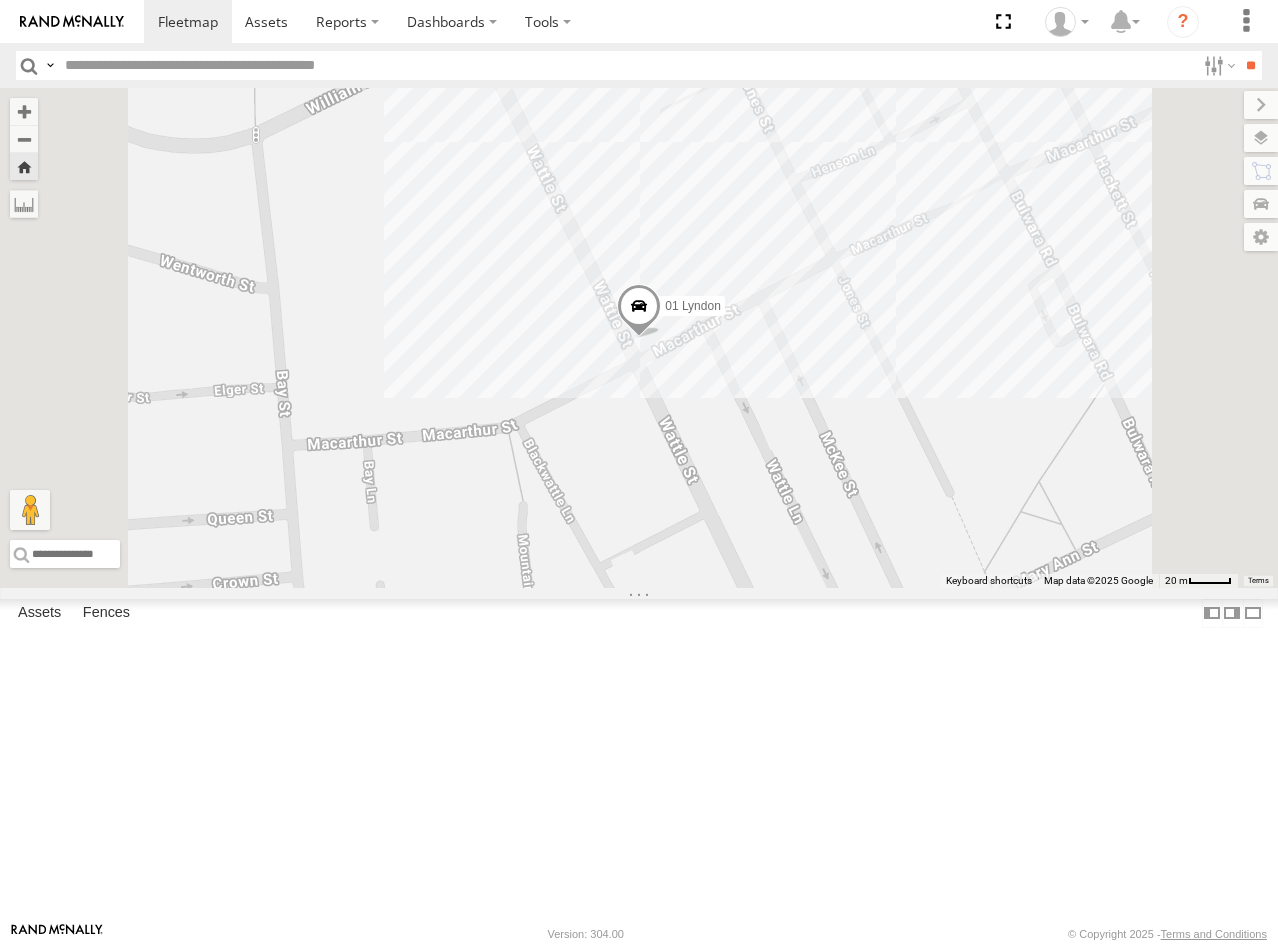 click on "01 Lyndon" at bounding box center [0, 0] 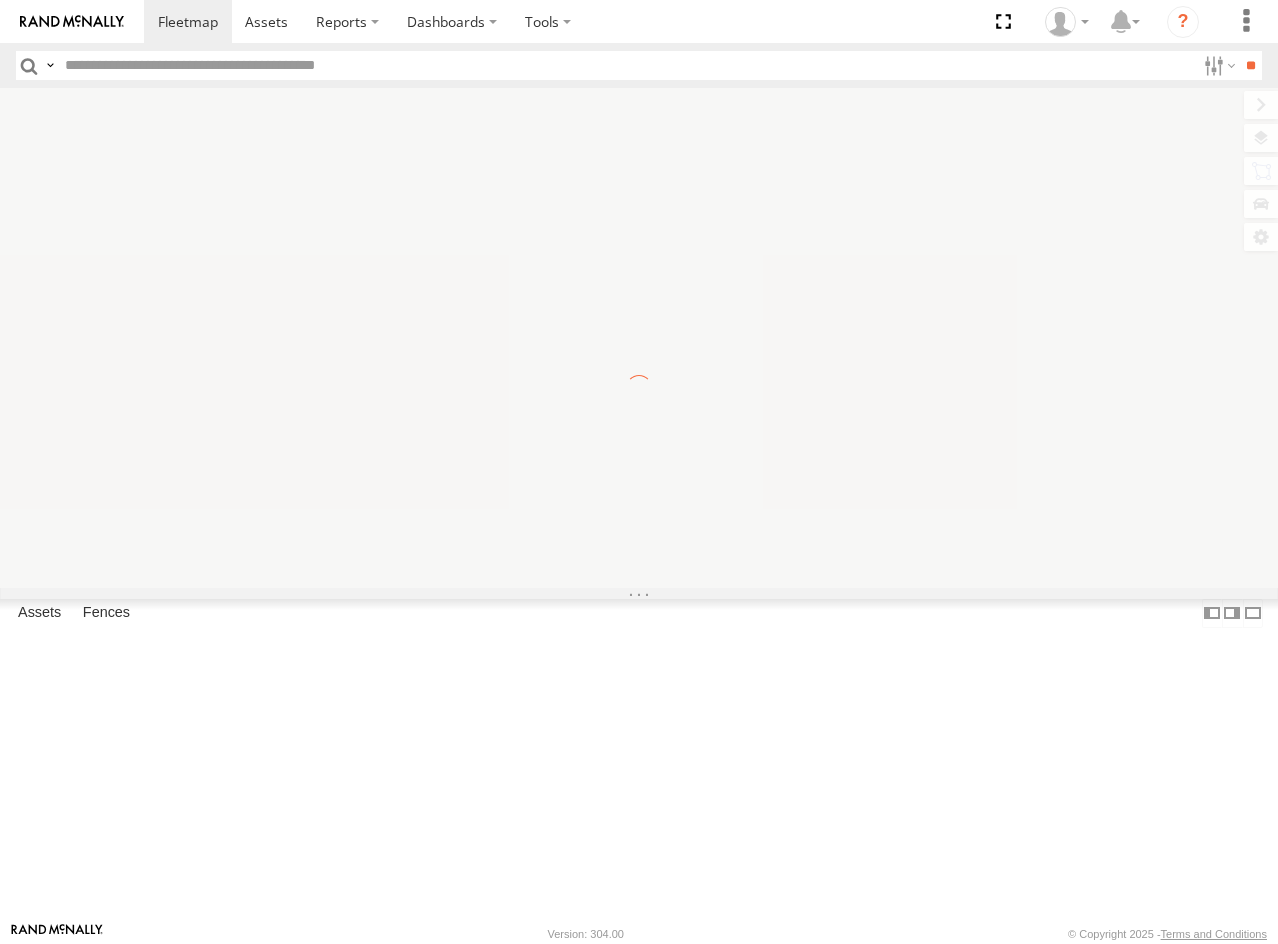 scroll, scrollTop: 0, scrollLeft: 0, axis: both 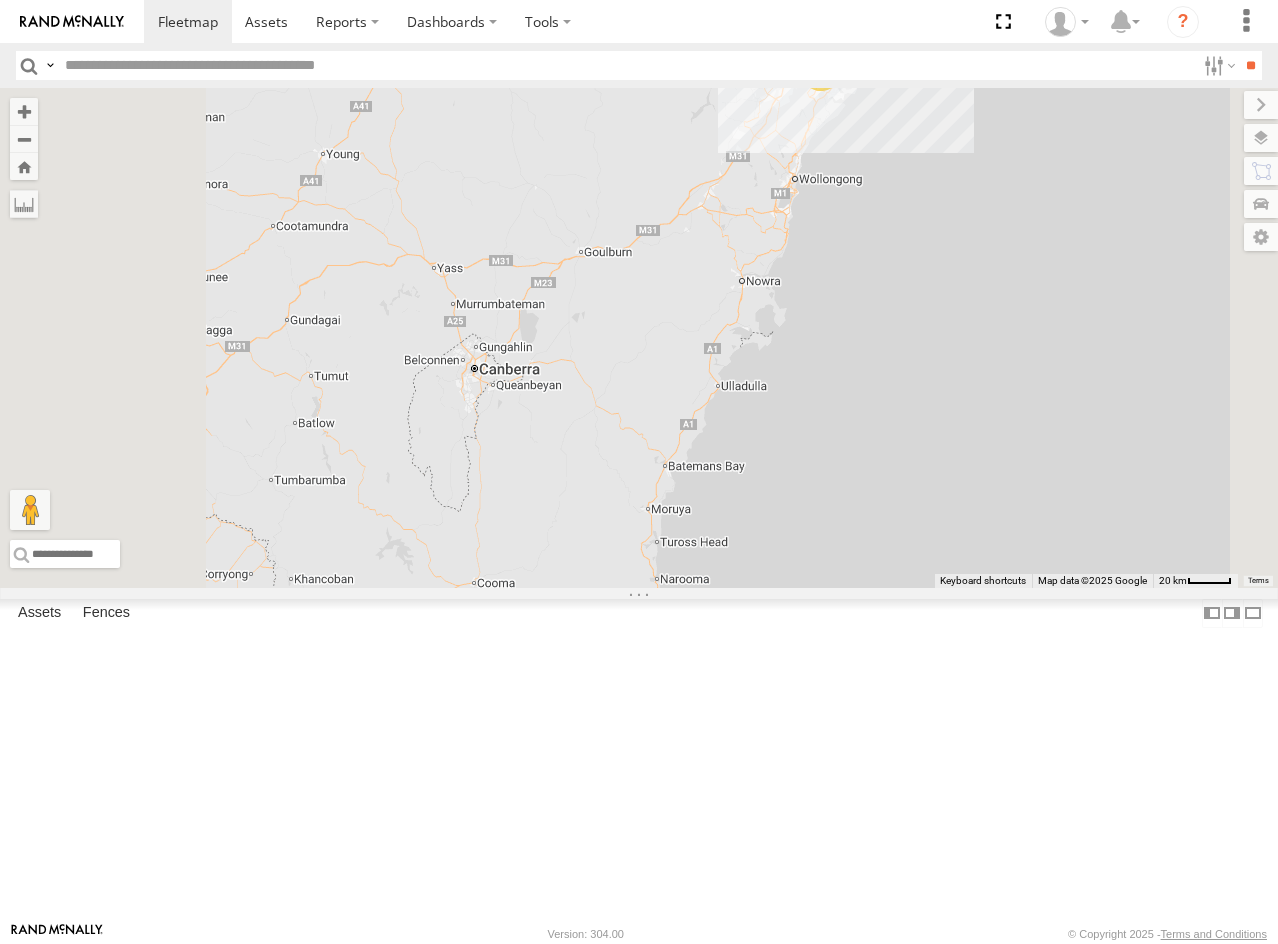 click on "Executives" at bounding box center (0, 0) 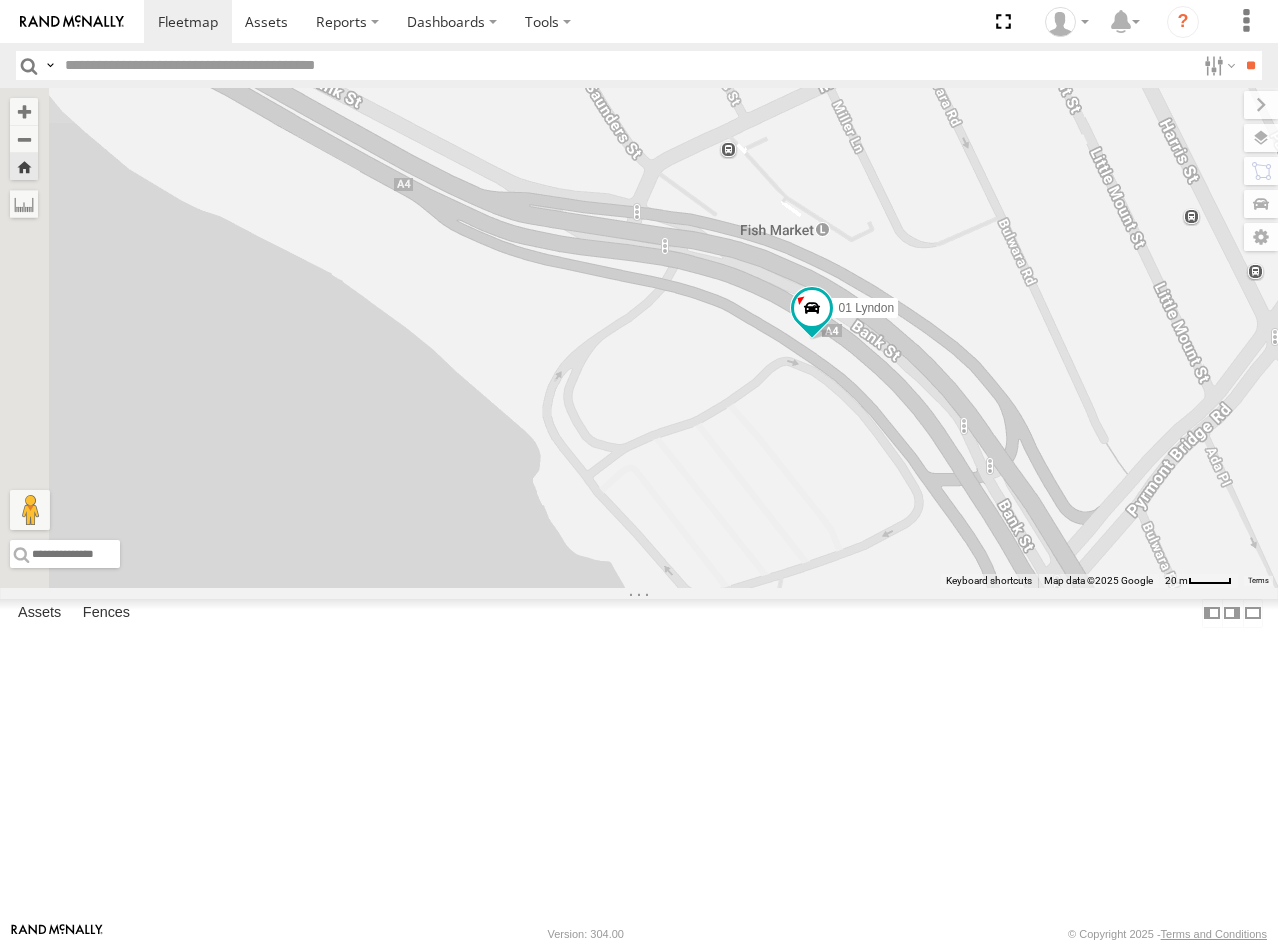 drag, startPoint x: 751, startPoint y: 379, endPoint x: 1085, endPoint y: 563, distance: 381.32925 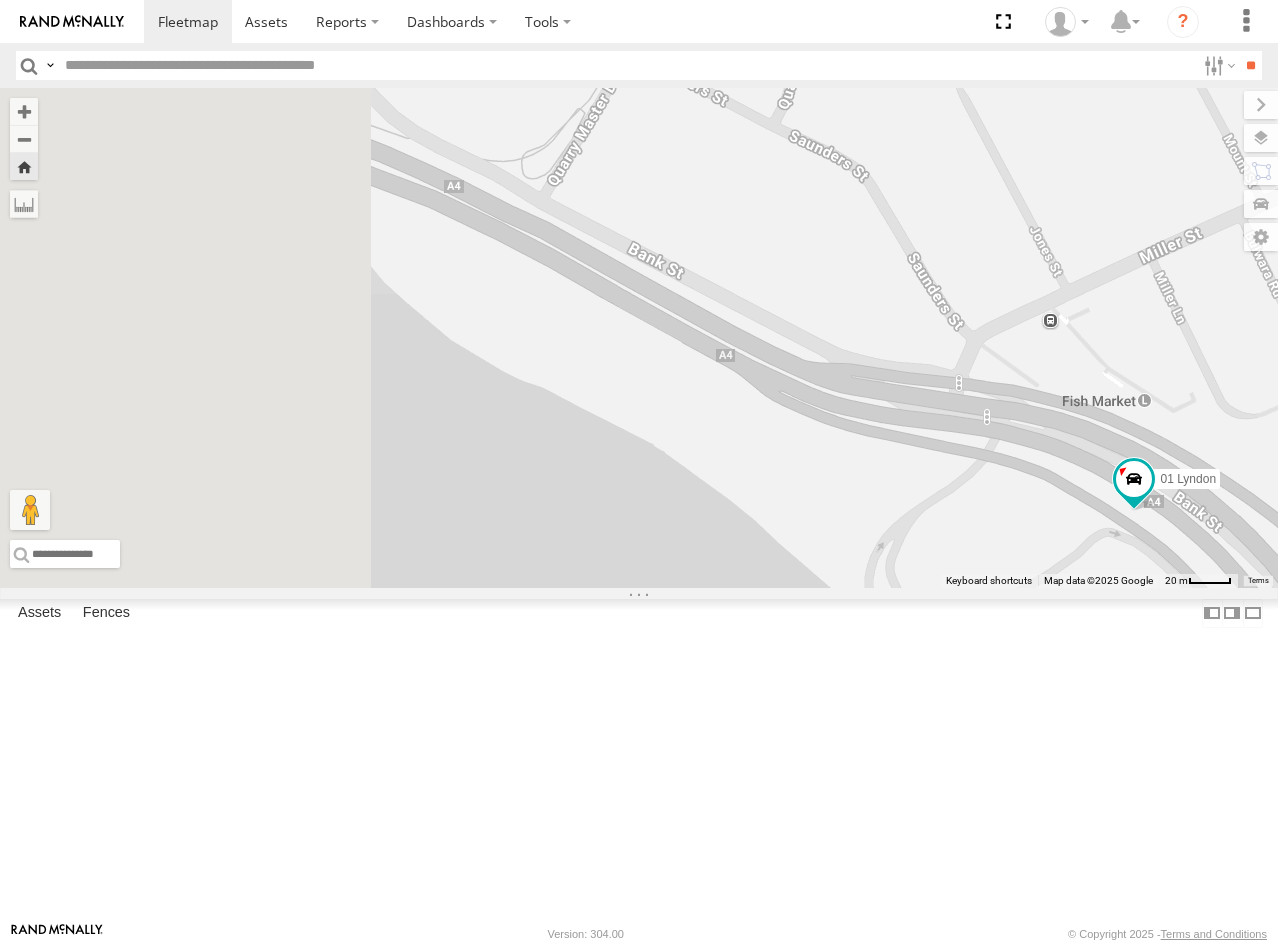 drag, startPoint x: 650, startPoint y: 454, endPoint x: 1042, endPoint y: 664, distance: 444.70663 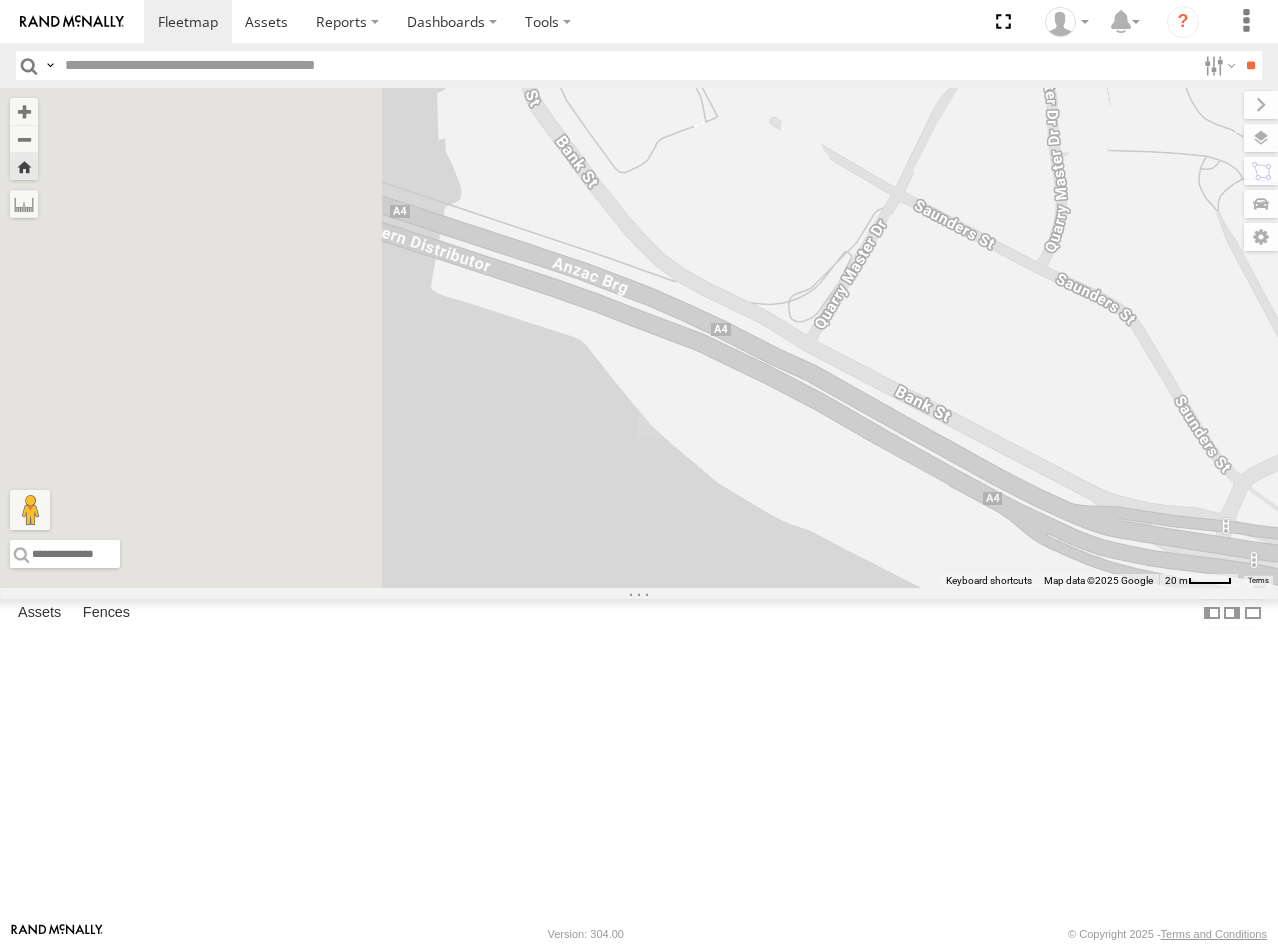 drag, startPoint x: 860, startPoint y: 499, endPoint x: 1048, endPoint y: 598, distance: 212.47353 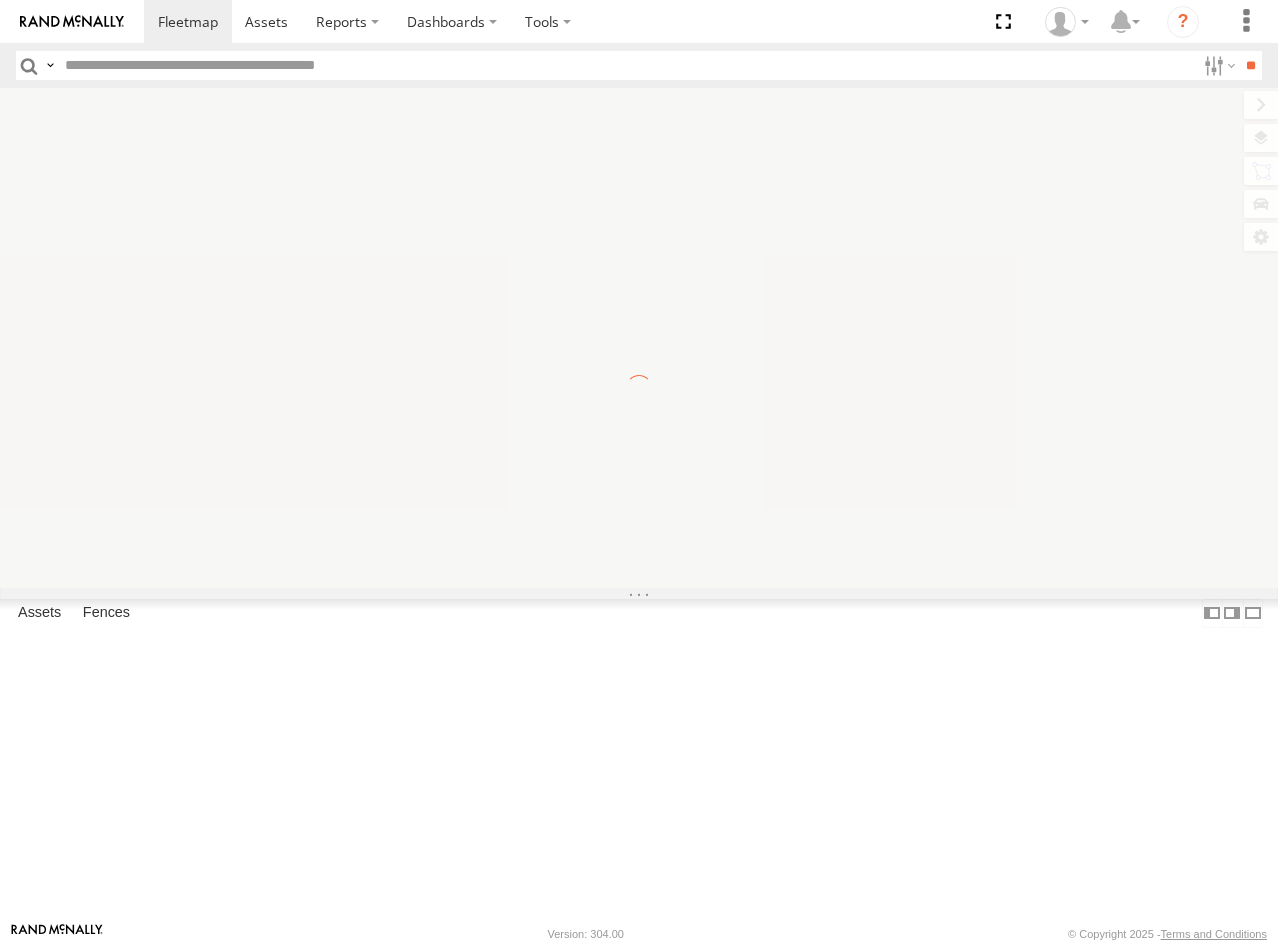 scroll, scrollTop: 0, scrollLeft: 0, axis: both 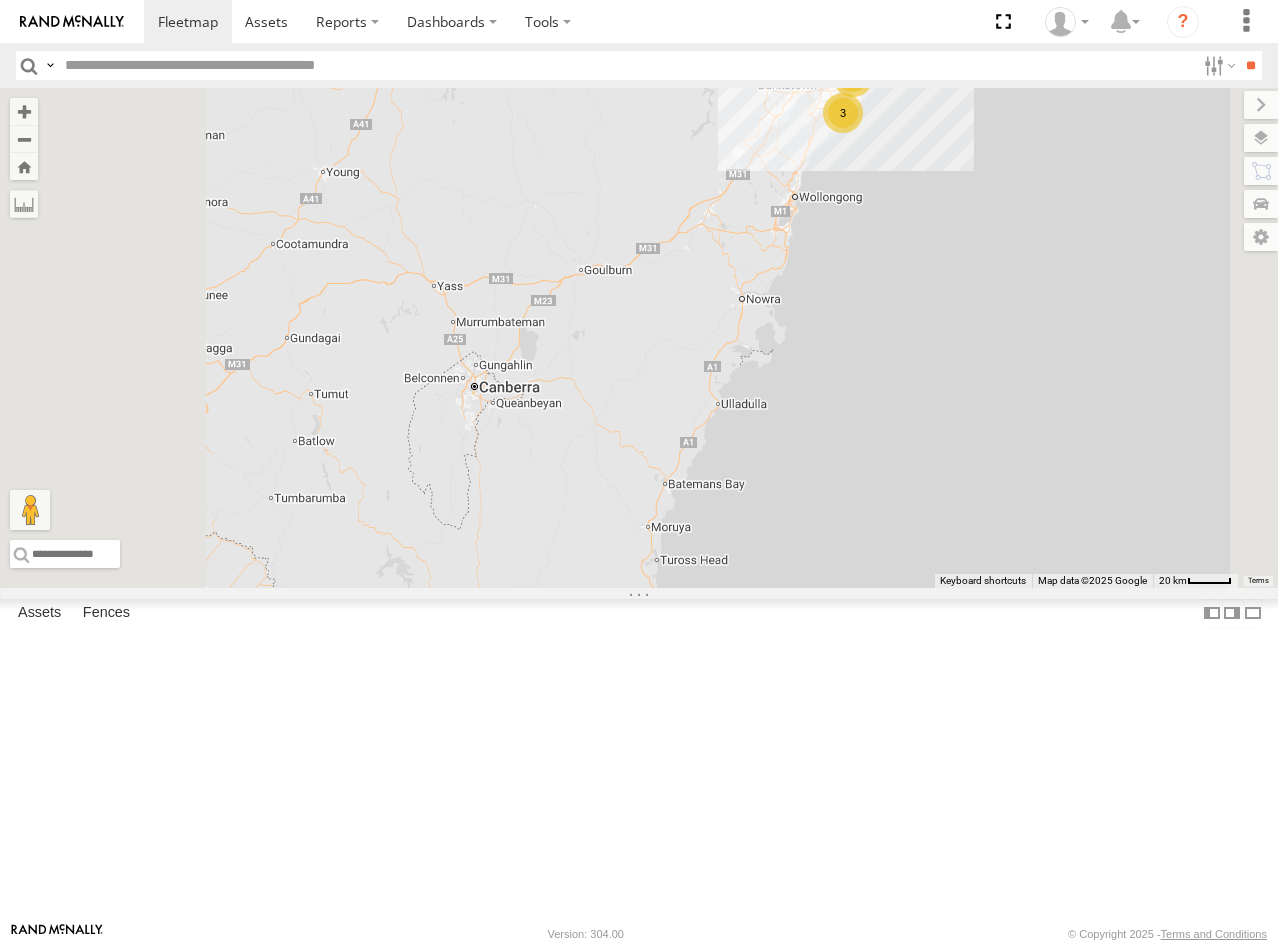 click on "01 Lyndon" at bounding box center [0, 0] 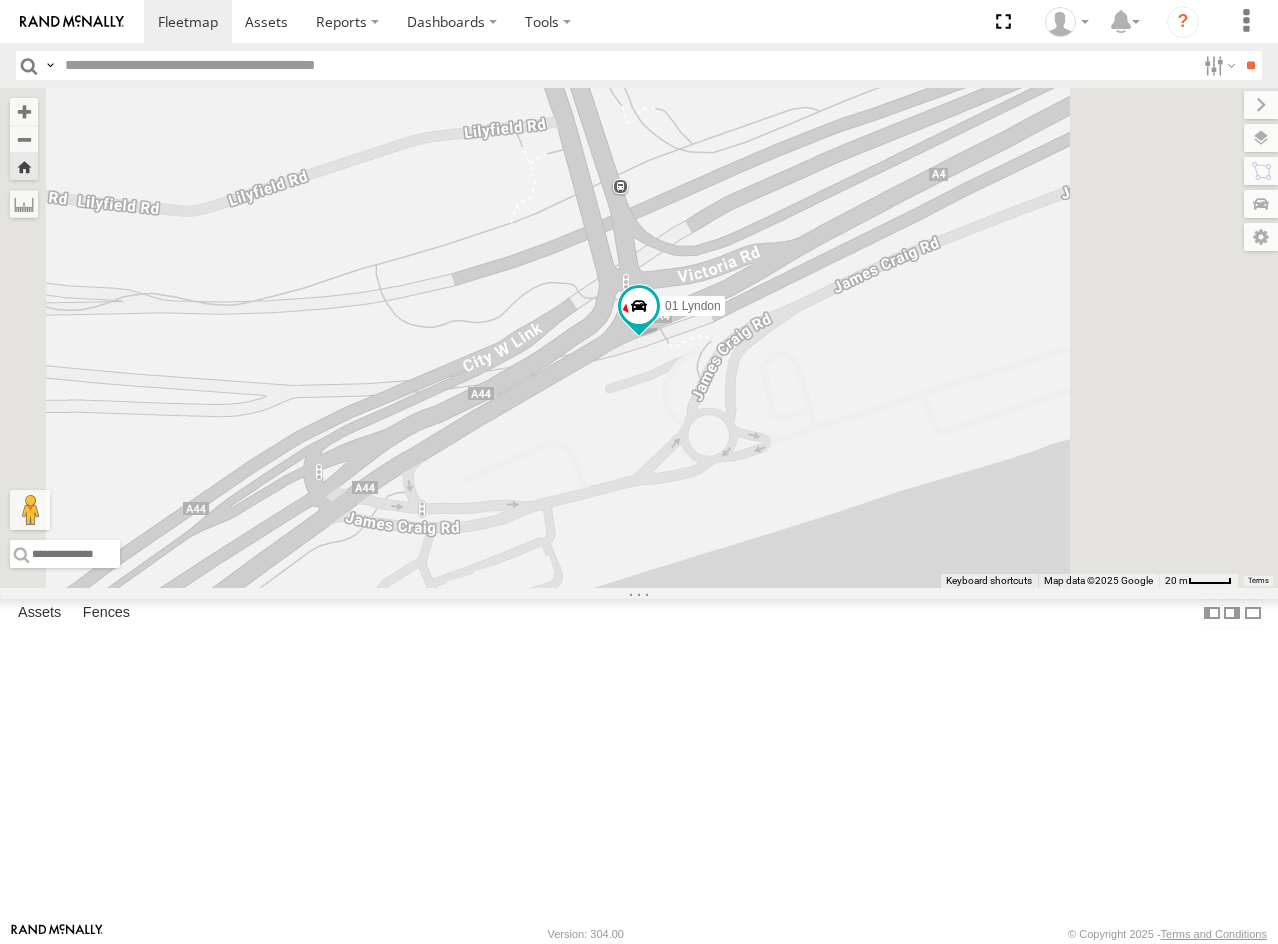 click on "02 Jordan" at bounding box center (0, 0) 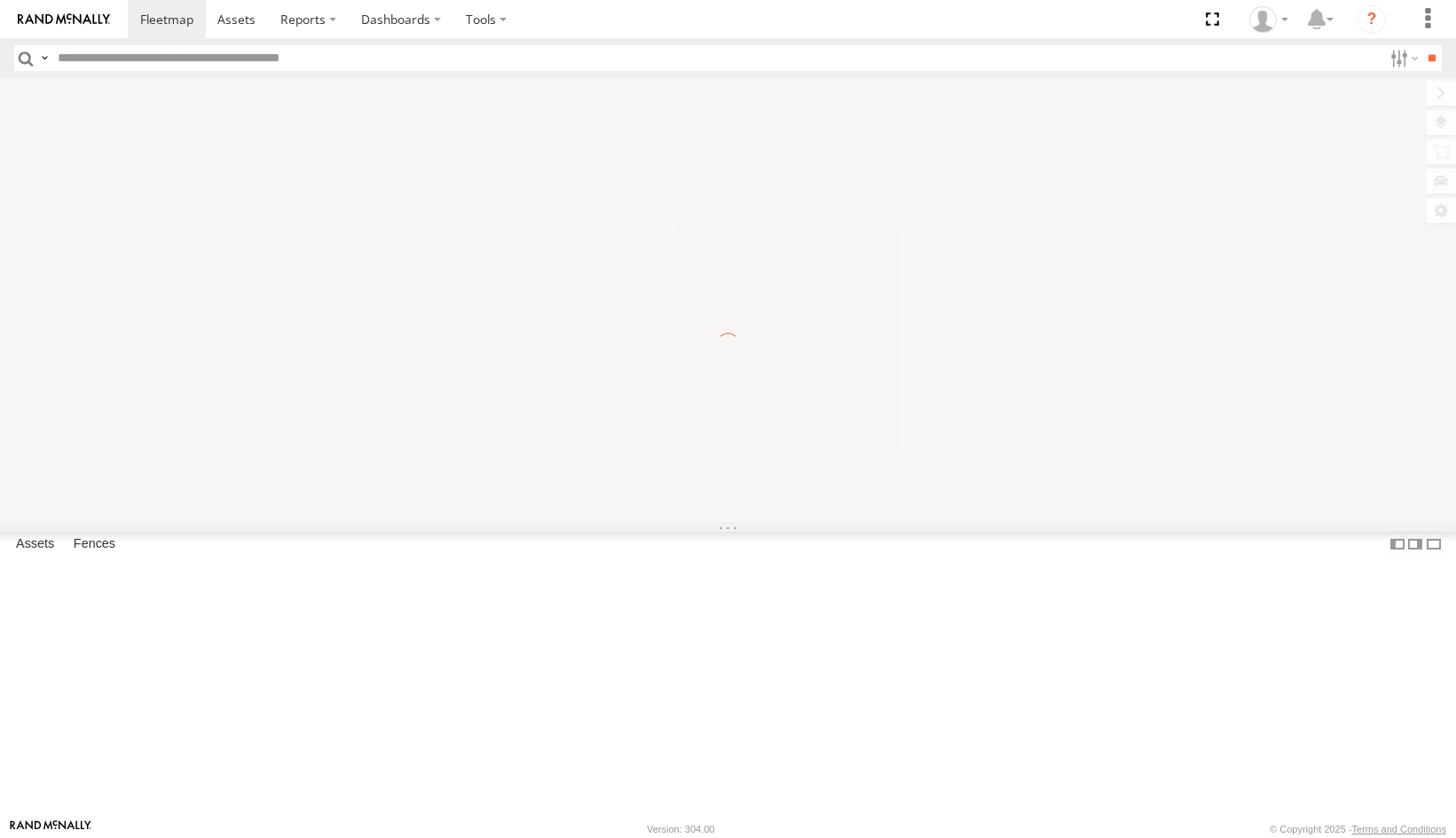 scroll, scrollTop: 0, scrollLeft: 0, axis: both 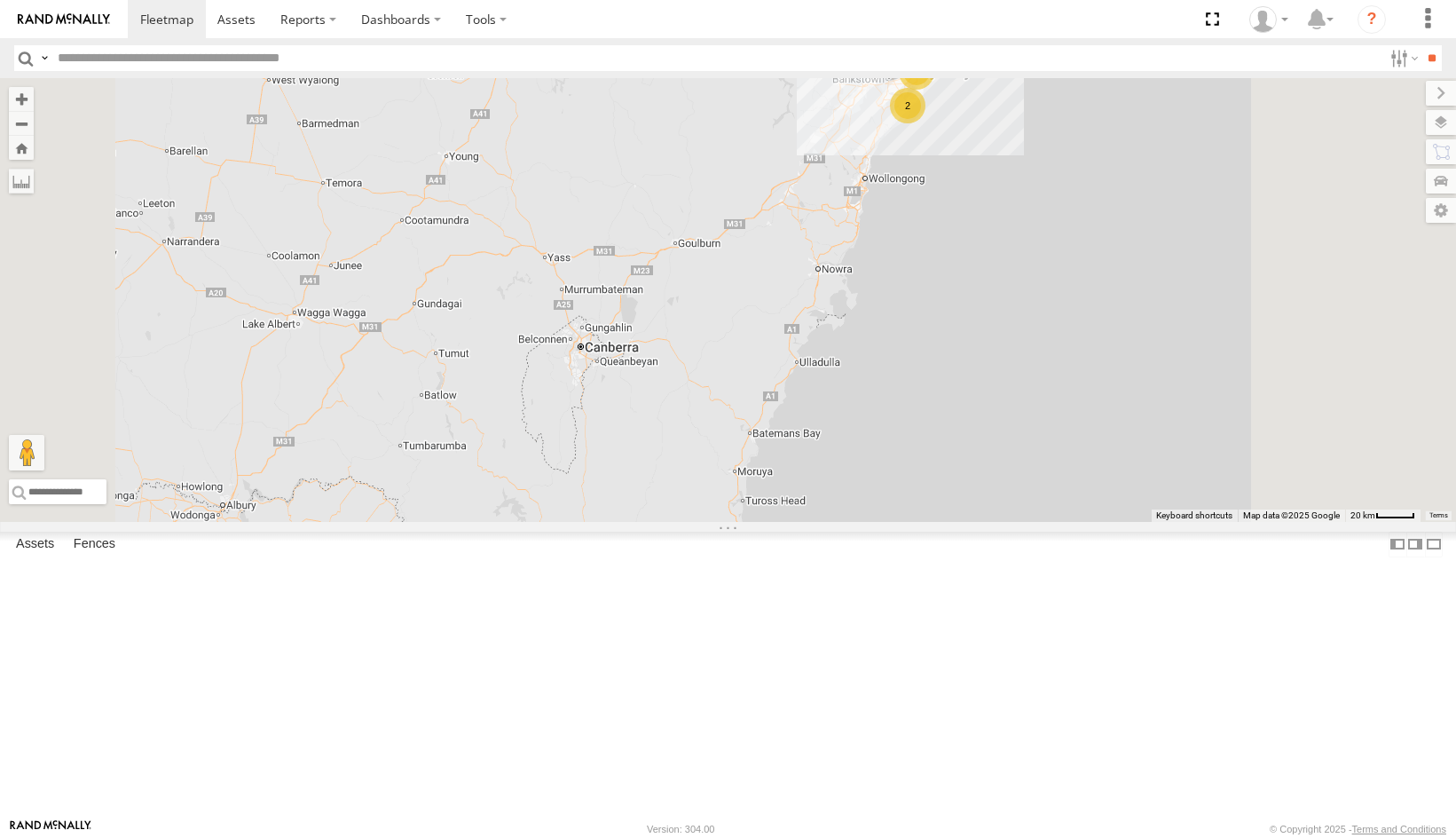 click on "01 Lyndon" at bounding box center (0, 0) 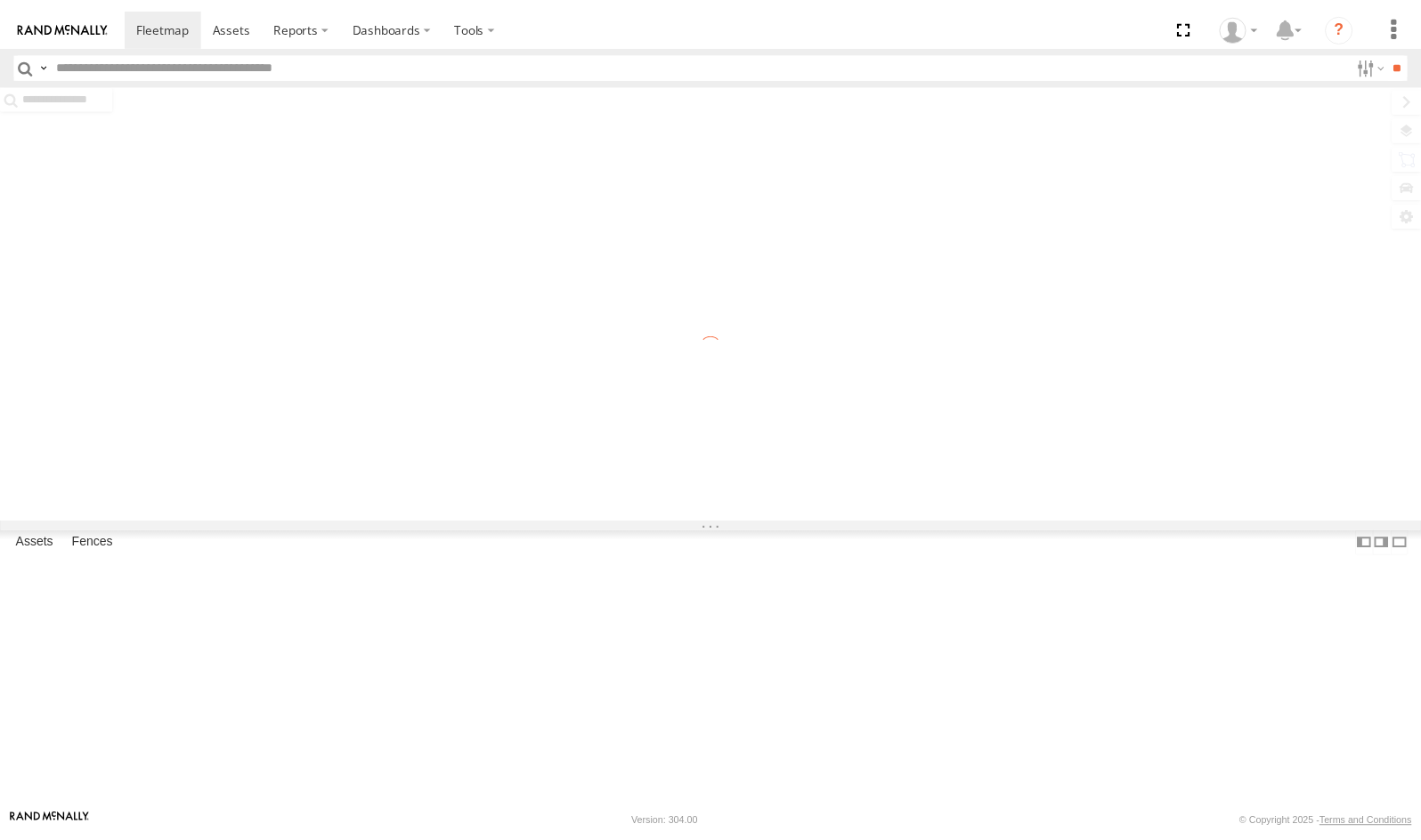 scroll, scrollTop: 0, scrollLeft: 0, axis: both 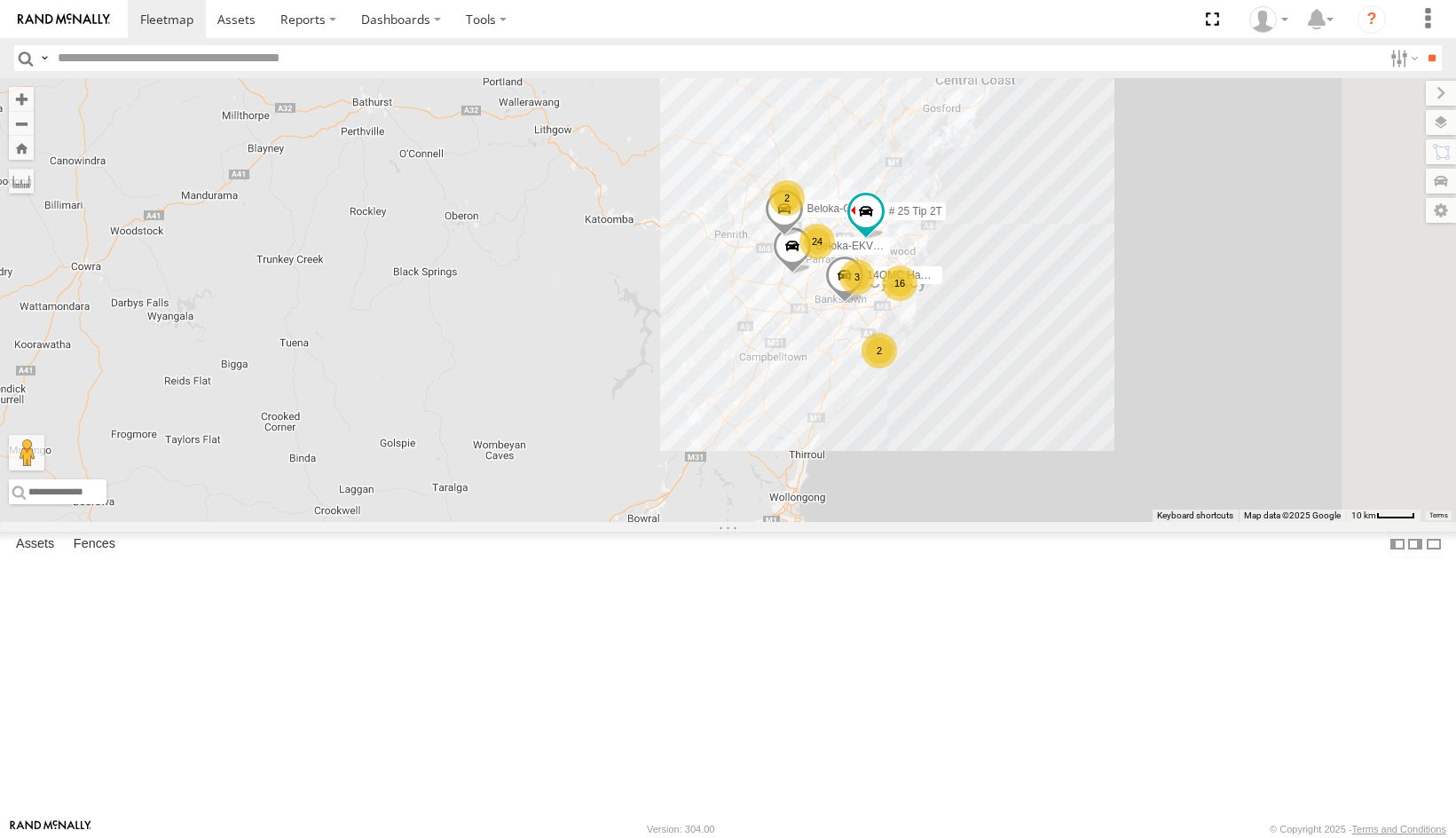 drag, startPoint x: 1063, startPoint y: 178, endPoint x: 1008, endPoint y: 433, distance: 260.8639 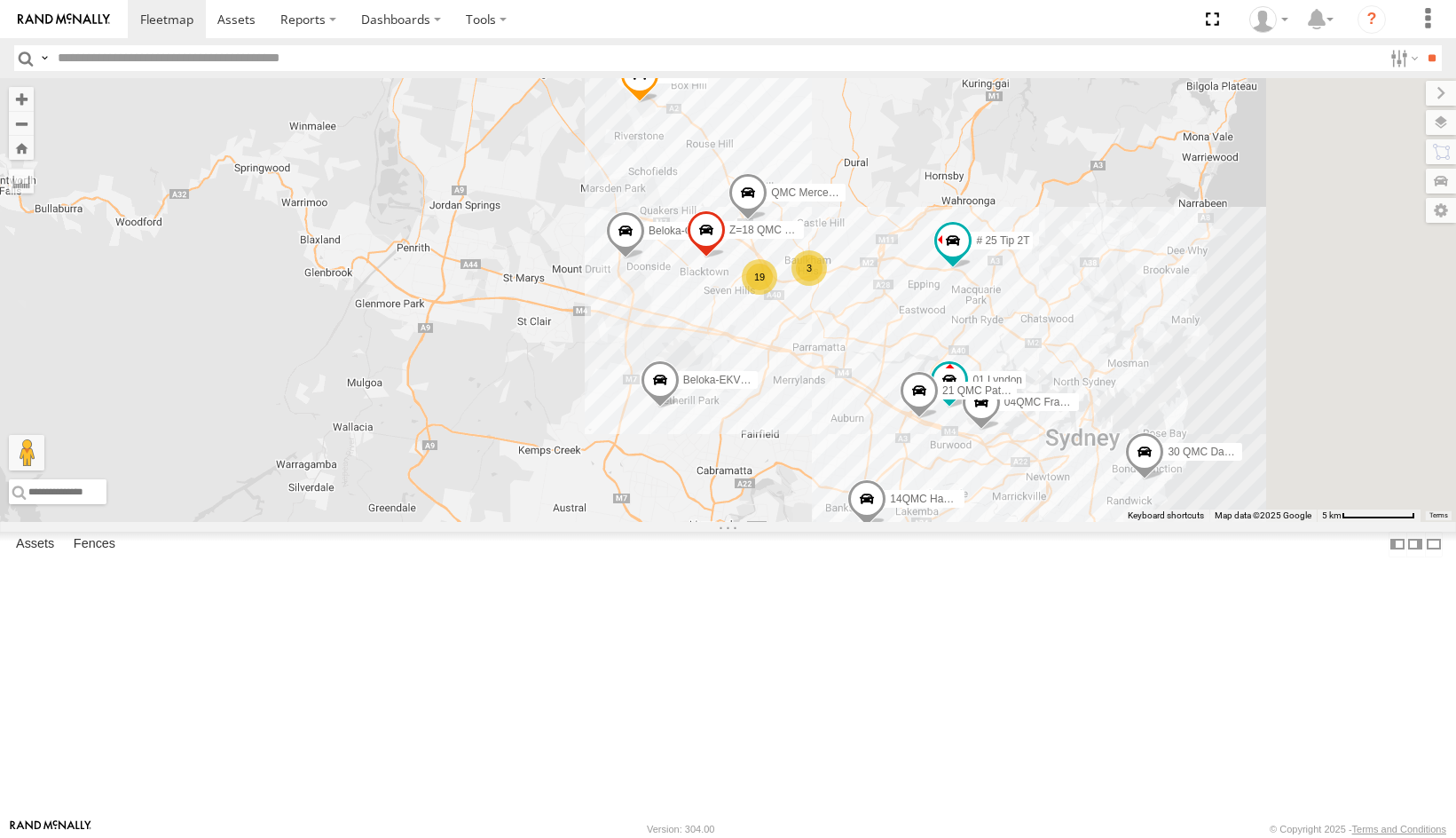drag, startPoint x: 909, startPoint y: 416, endPoint x: 657, endPoint y: 452, distance: 254.55844 